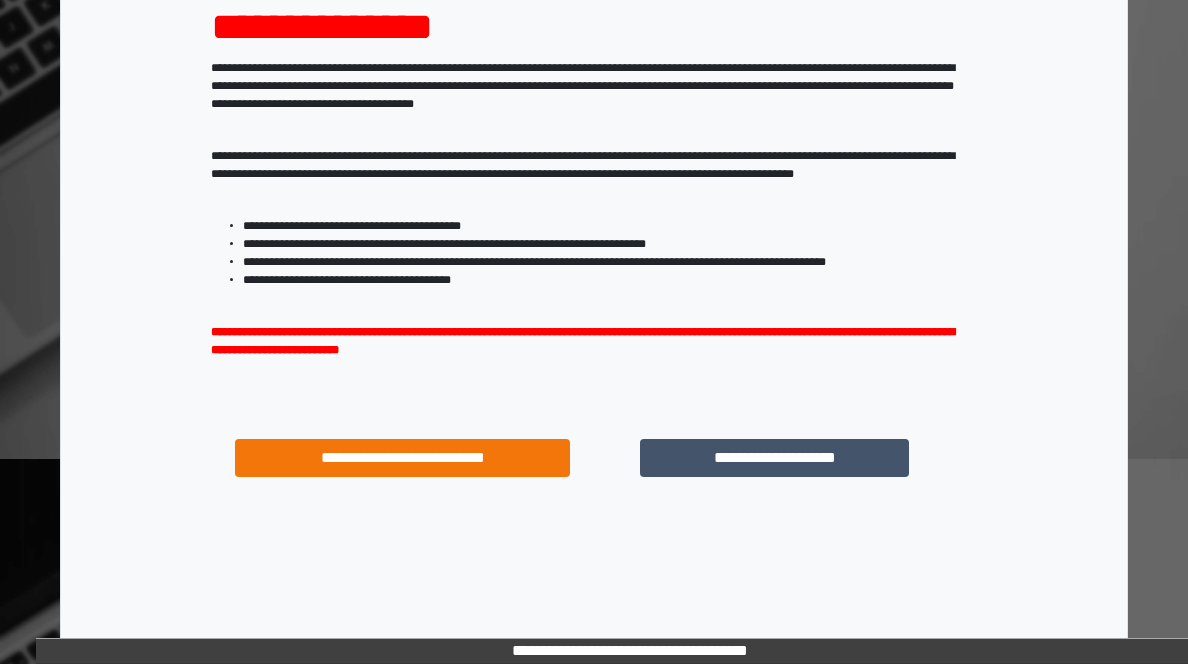 scroll, scrollTop: 264, scrollLeft: 0, axis: vertical 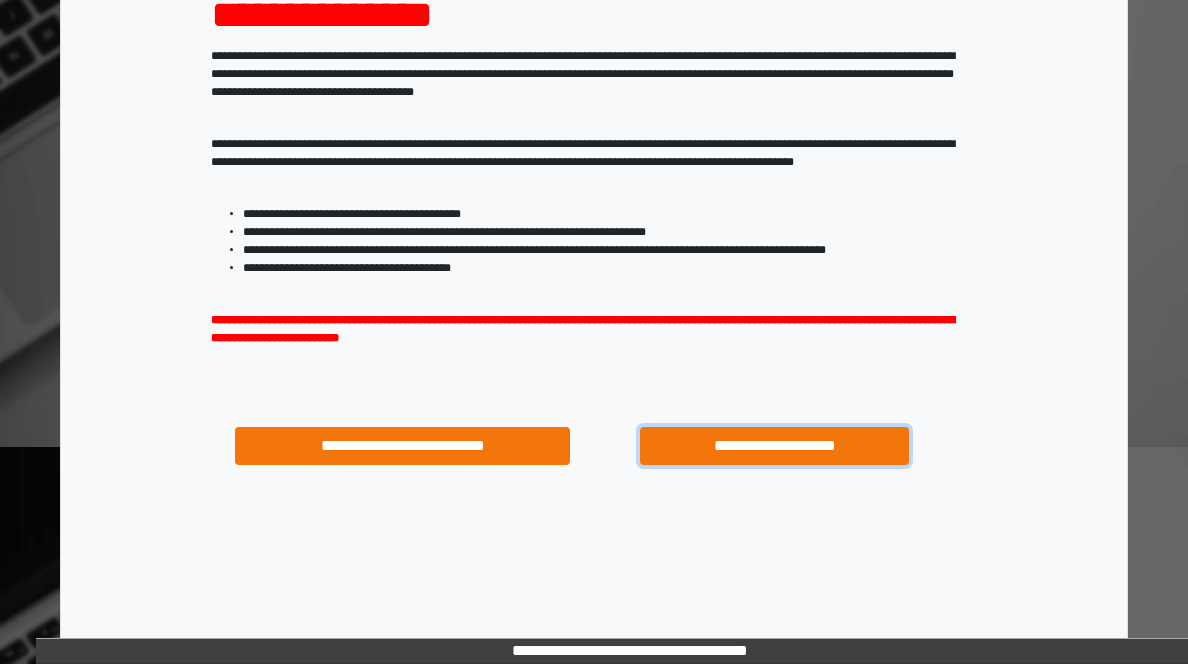 click on "**********" at bounding box center (774, 446) 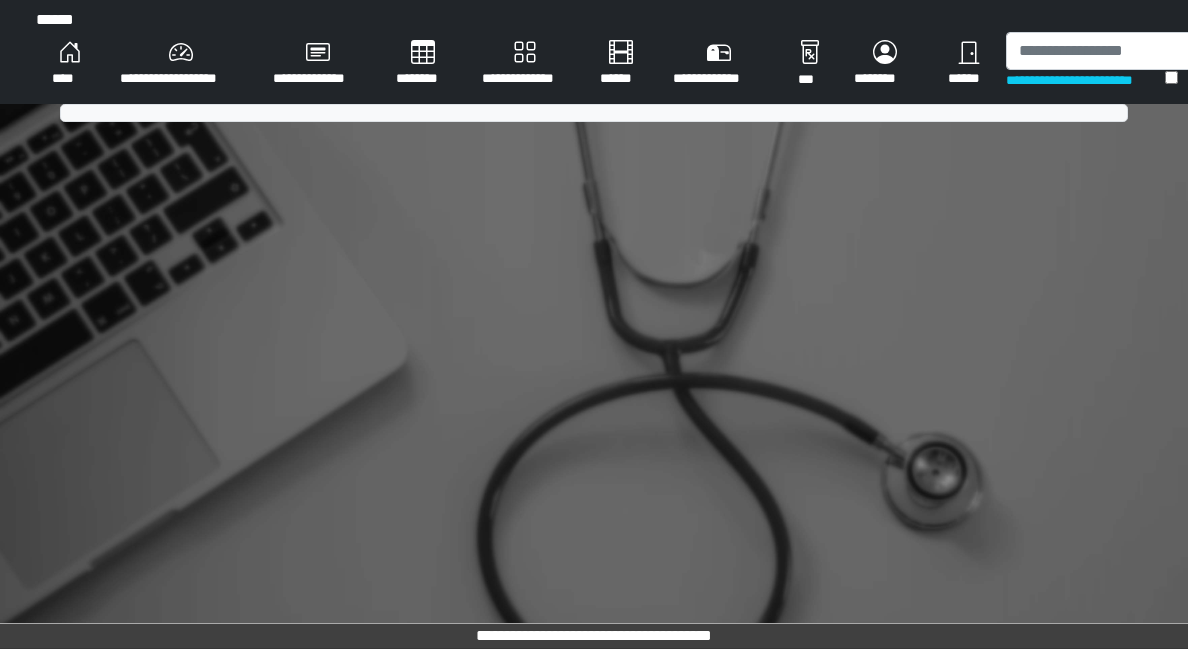 scroll, scrollTop: 0, scrollLeft: 0, axis: both 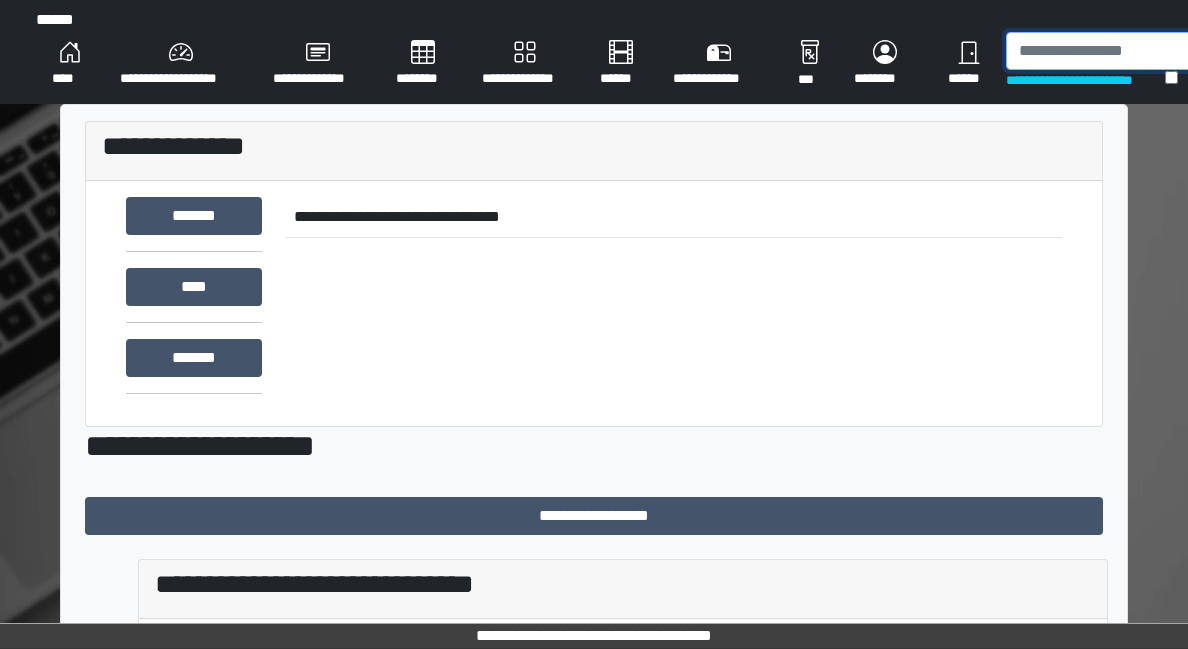 click at bounding box center [1109, 51] 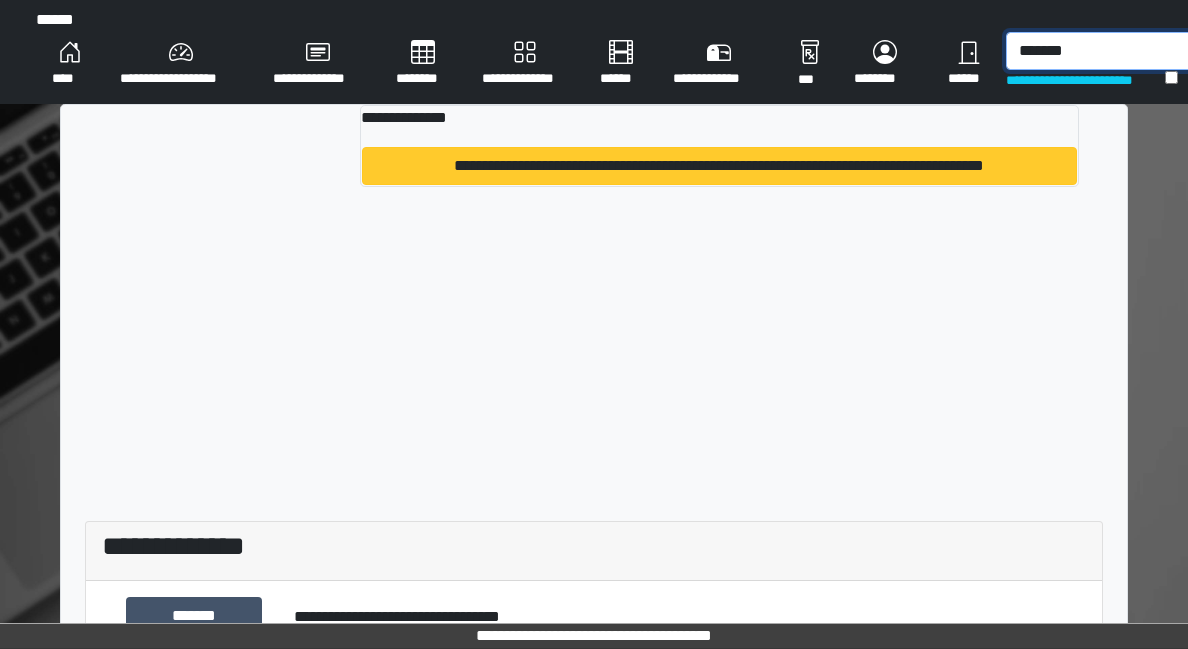 type on "*******" 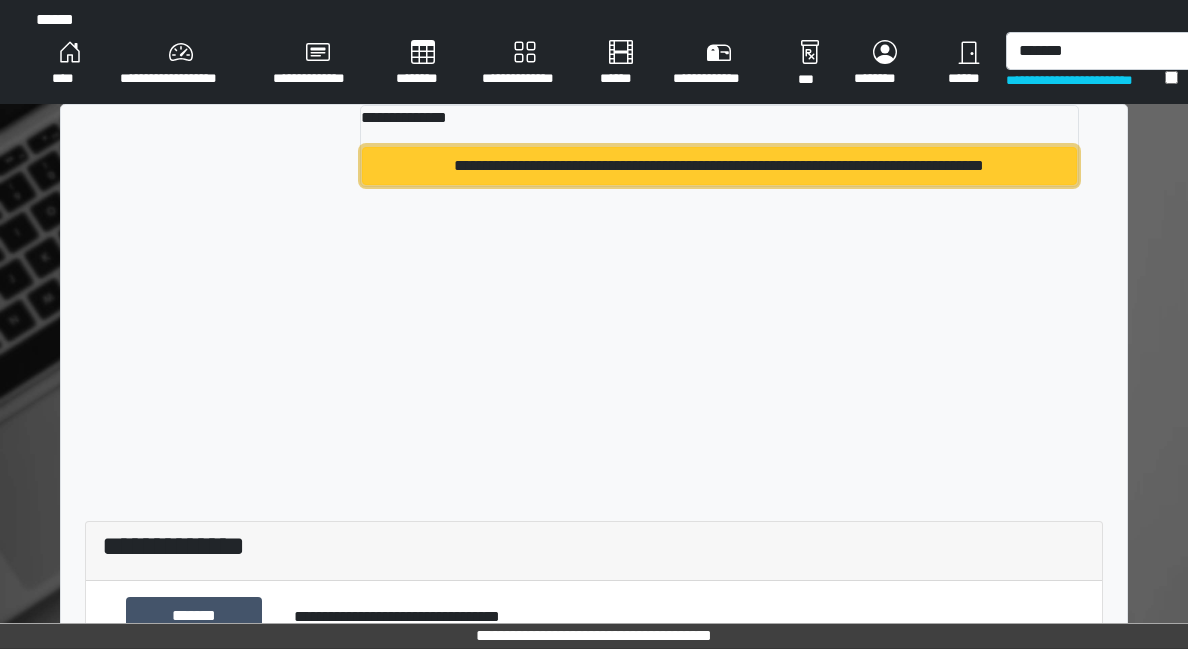 click on "**********" at bounding box center (719, 166) 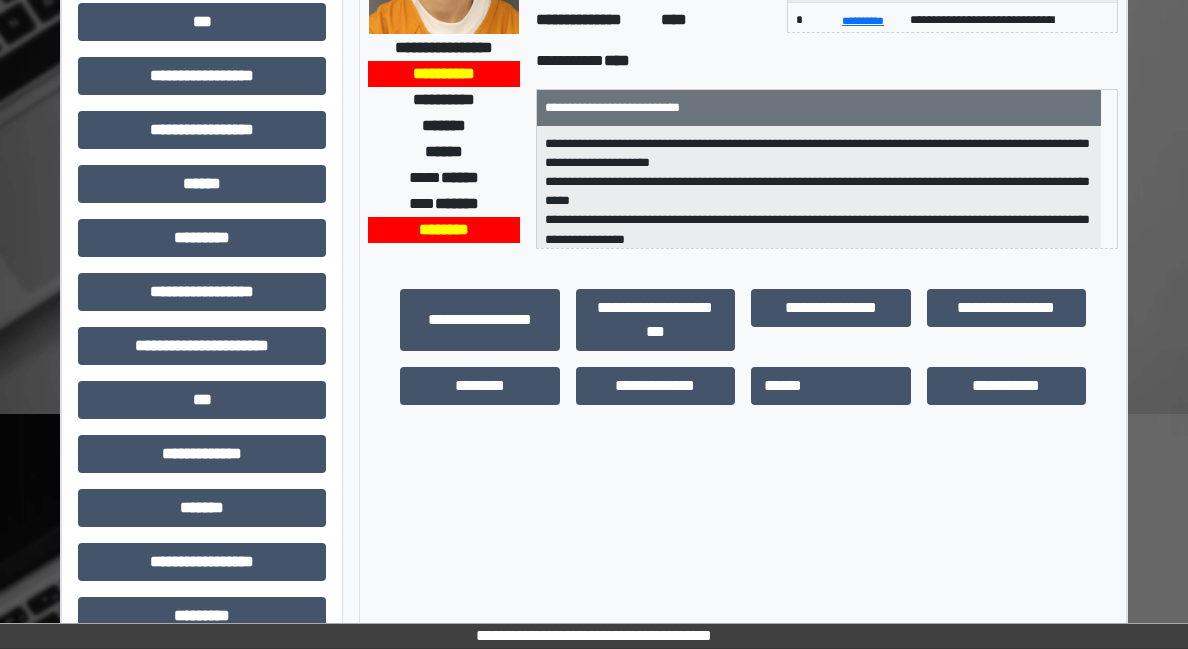 scroll, scrollTop: 300, scrollLeft: 0, axis: vertical 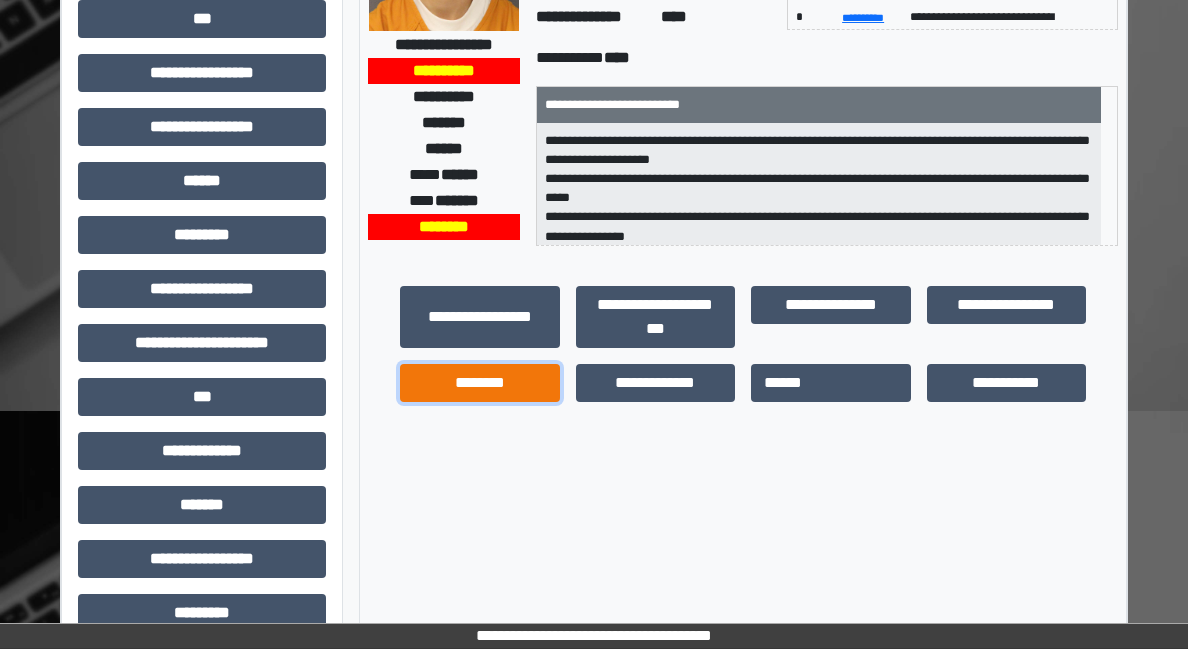 click on "********" at bounding box center [480, 383] 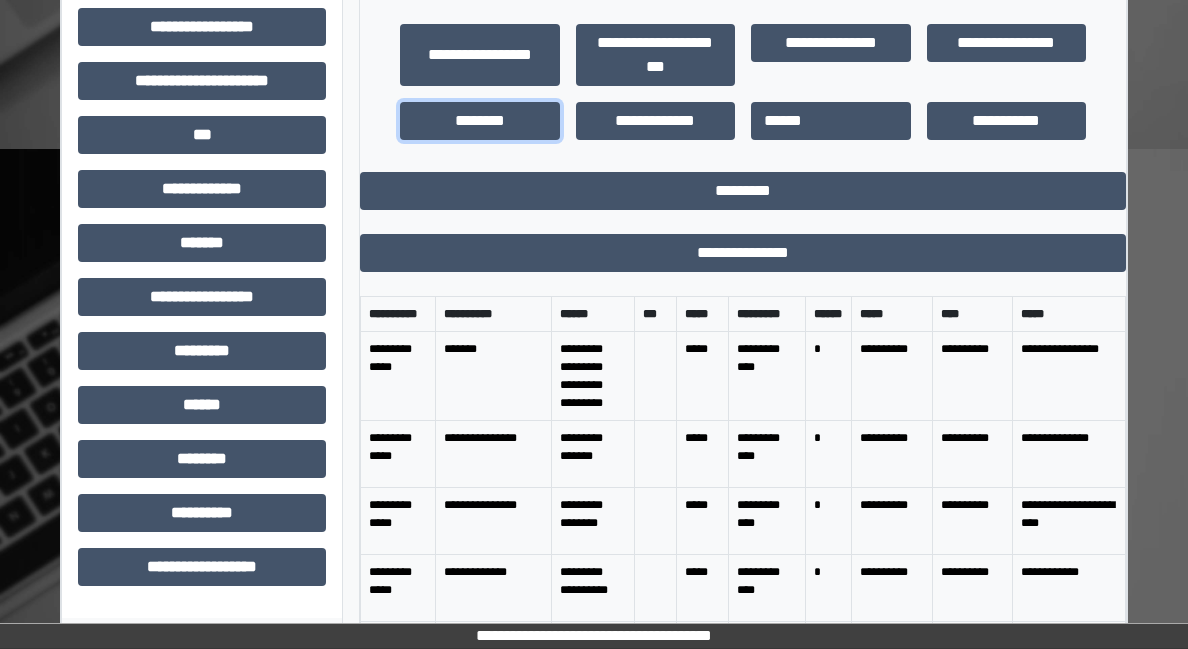 scroll, scrollTop: 700, scrollLeft: 0, axis: vertical 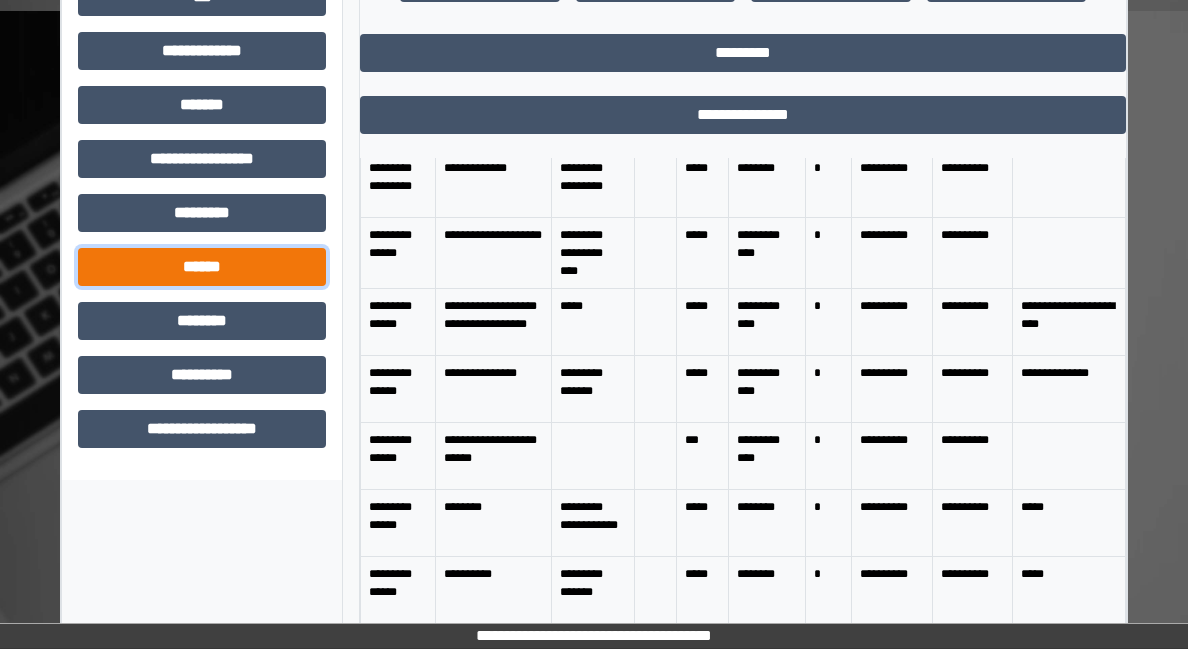 click on "******" at bounding box center (202, 267) 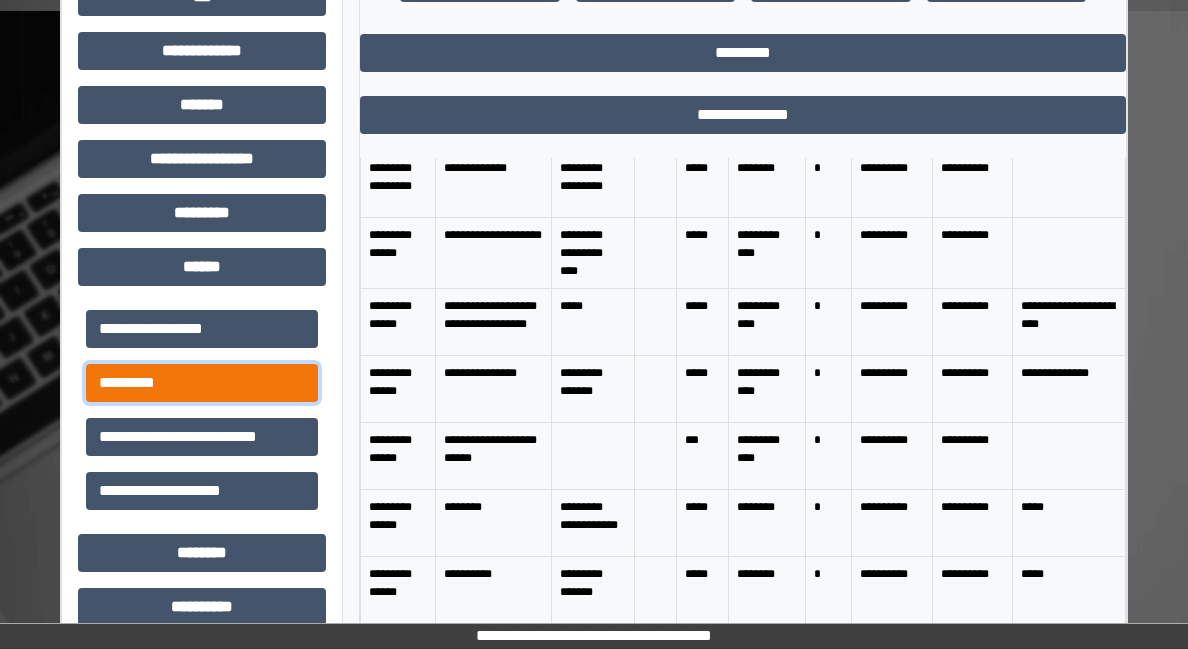 click on "*********" at bounding box center [202, 383] 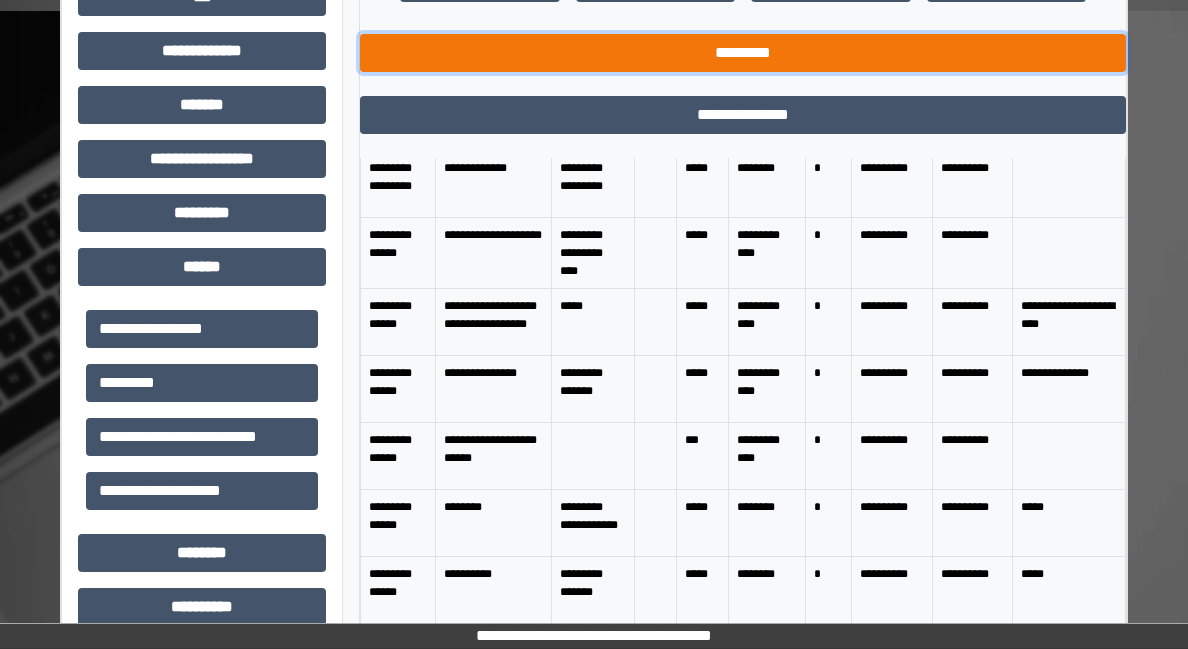 click on "*********" at bounding box center (743, 53) 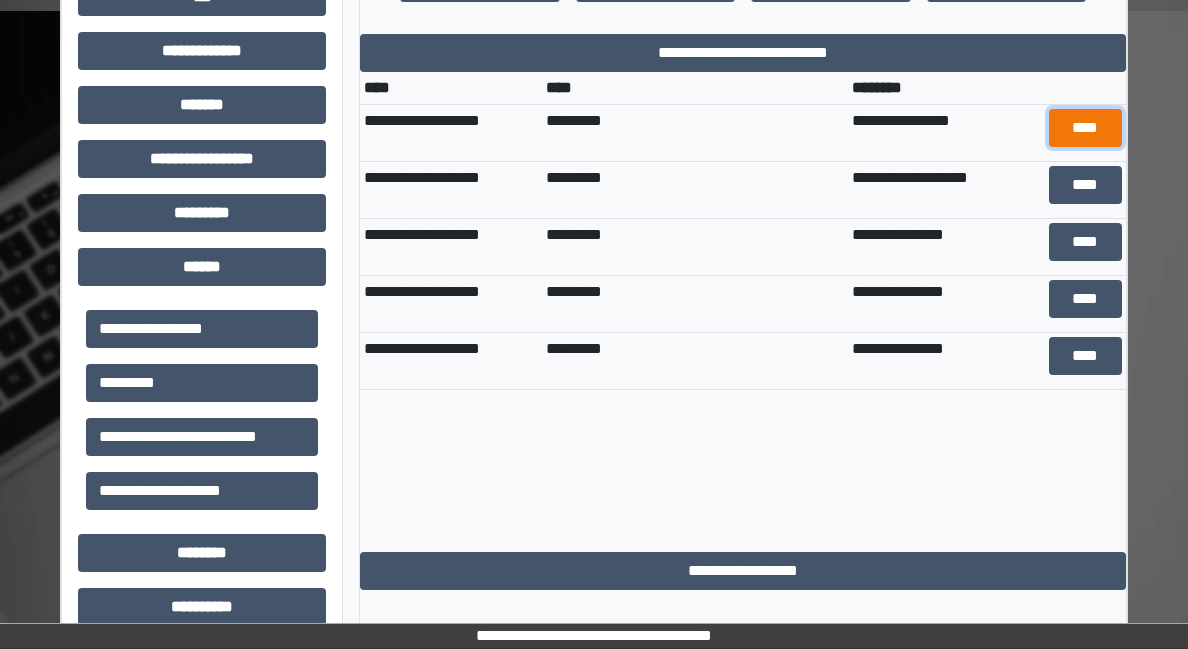 click on "****" at bounding box center (1085, 128) 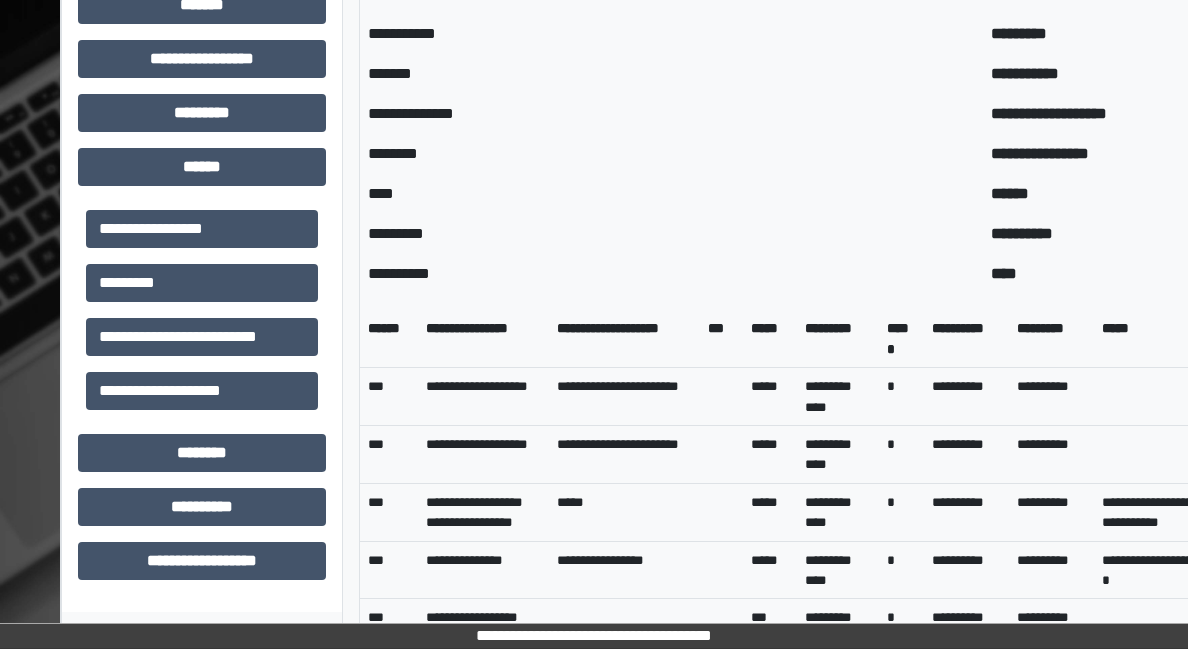 scroll, scrollTop: 900, scrollLeft: 0, axis: vertical 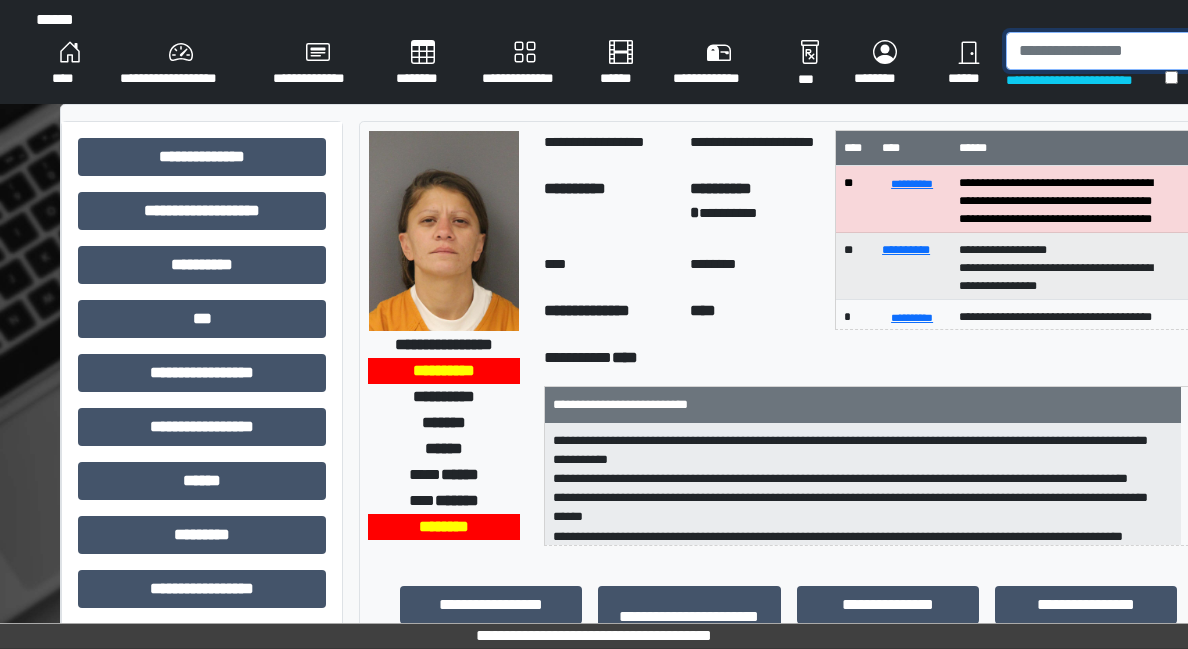 click at bounding box center [1109, 51] 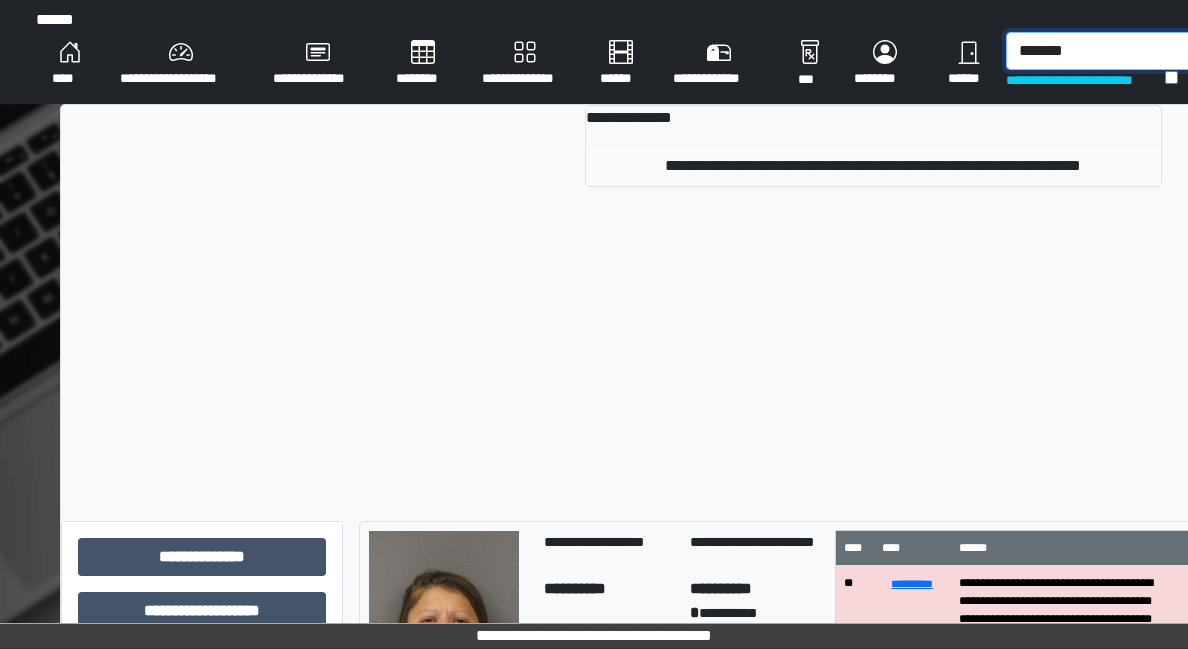 type on "*******" 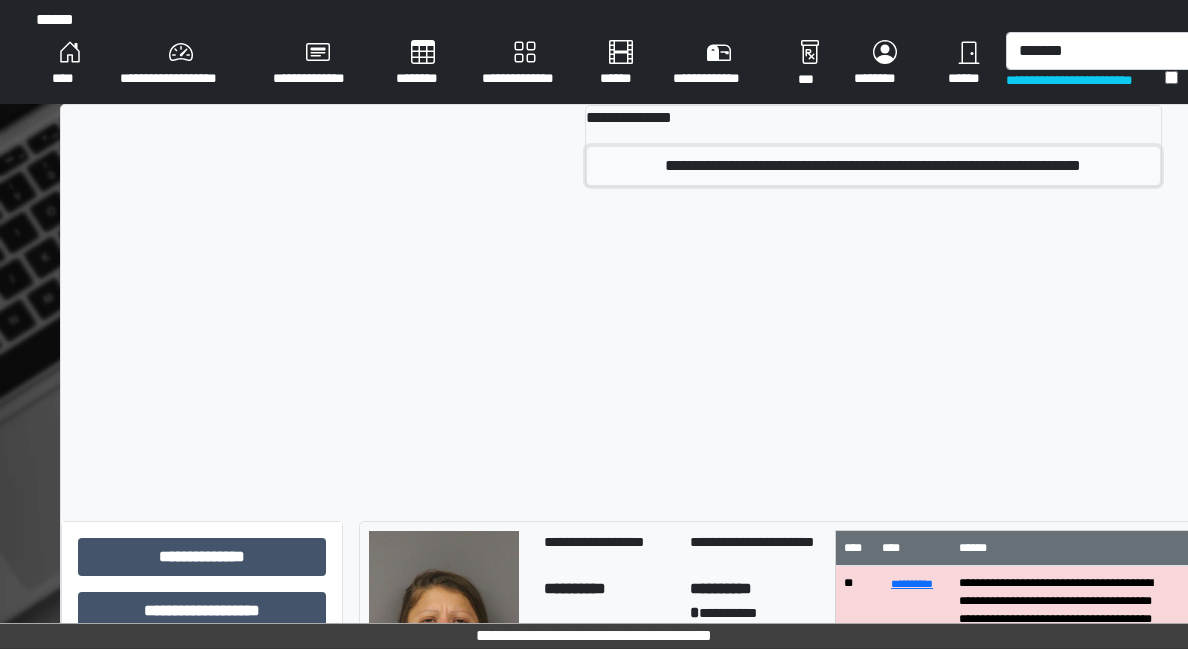 click on "**********" at bounding box center (873, 166) 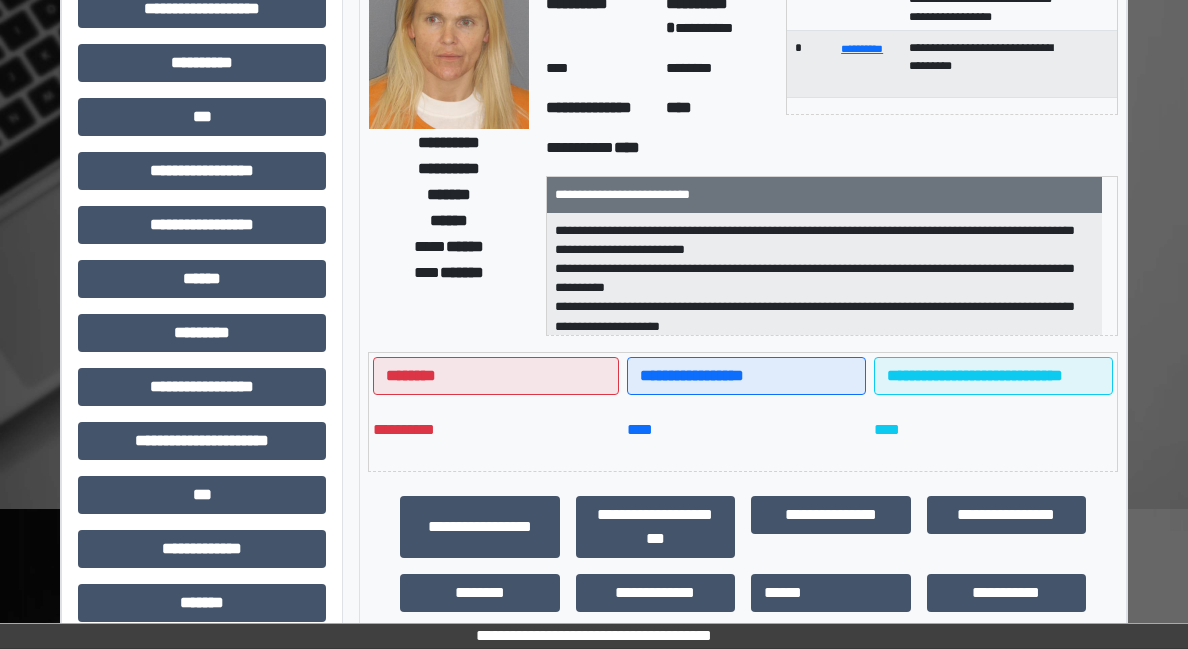 scroll, scrollTop: 200, scrollLeft: 0, axis: vertical 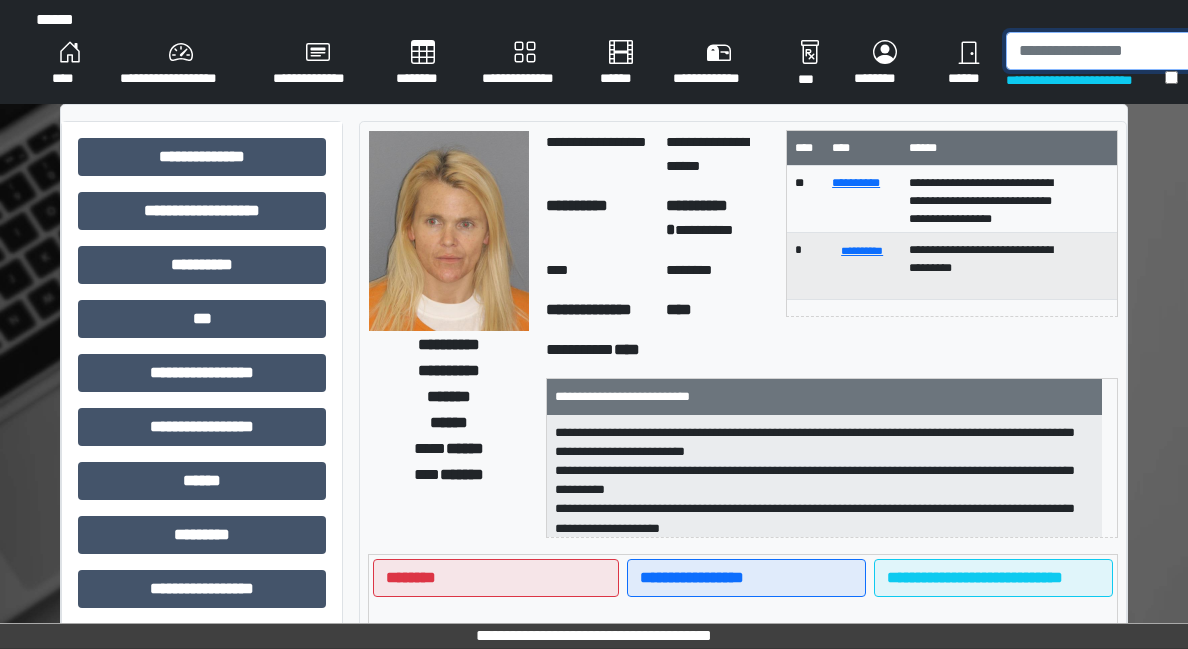click at bounding box center (1109, 51) 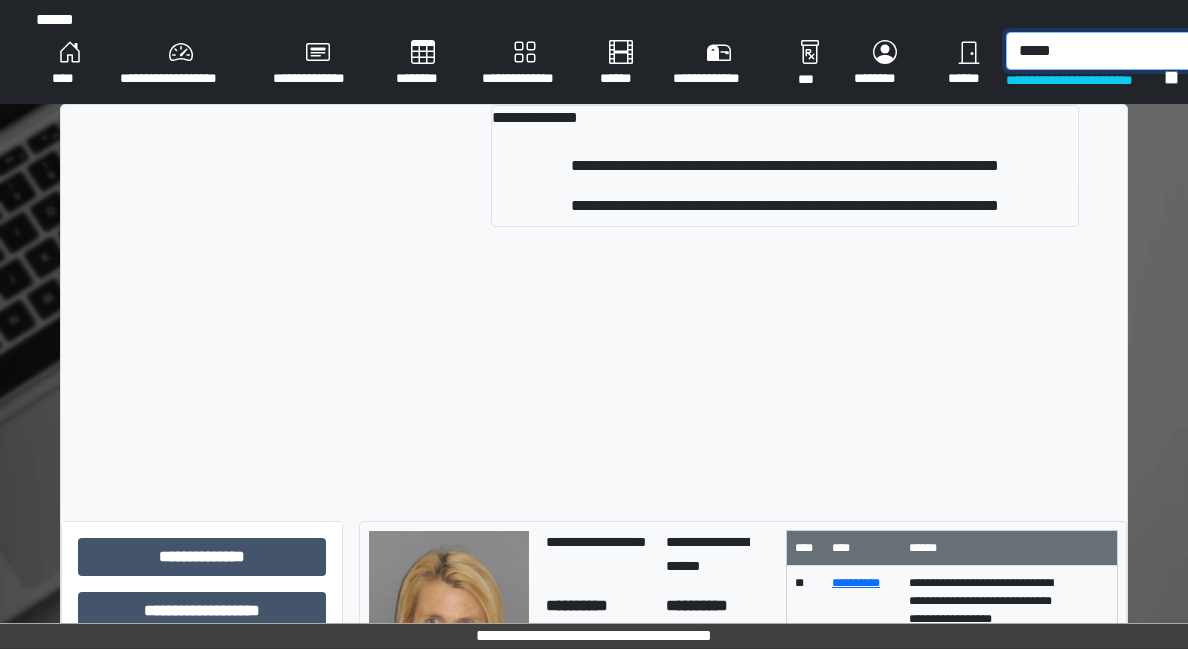 type on "*****" 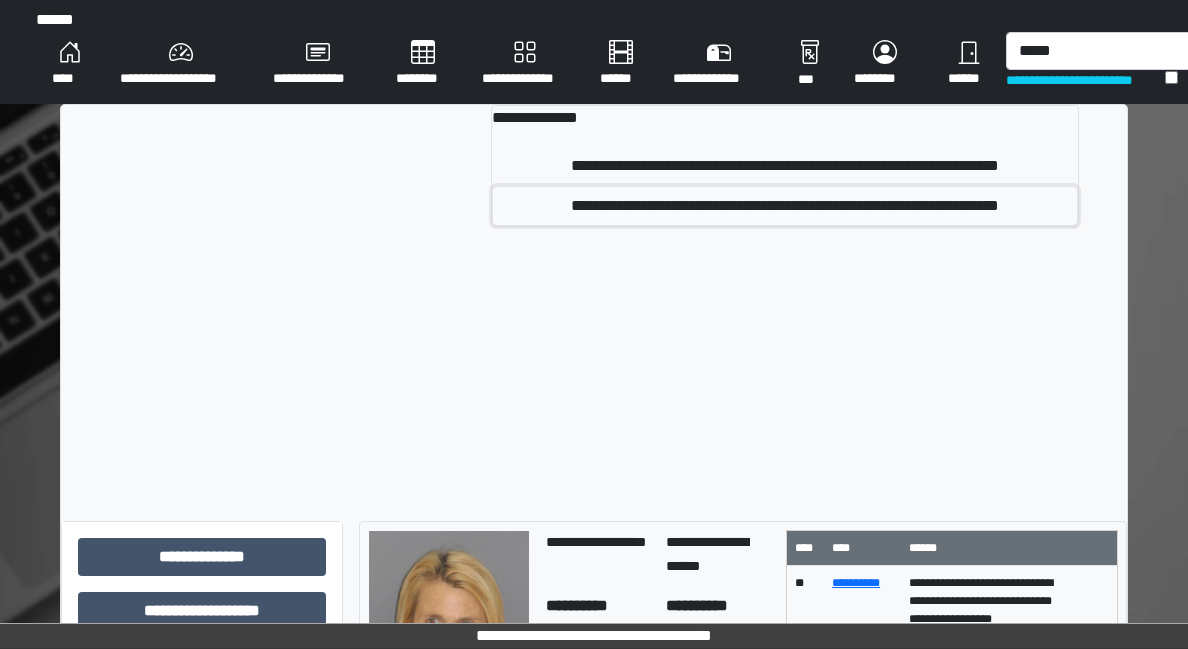 click on "**********" at bounding box center (785, 206) 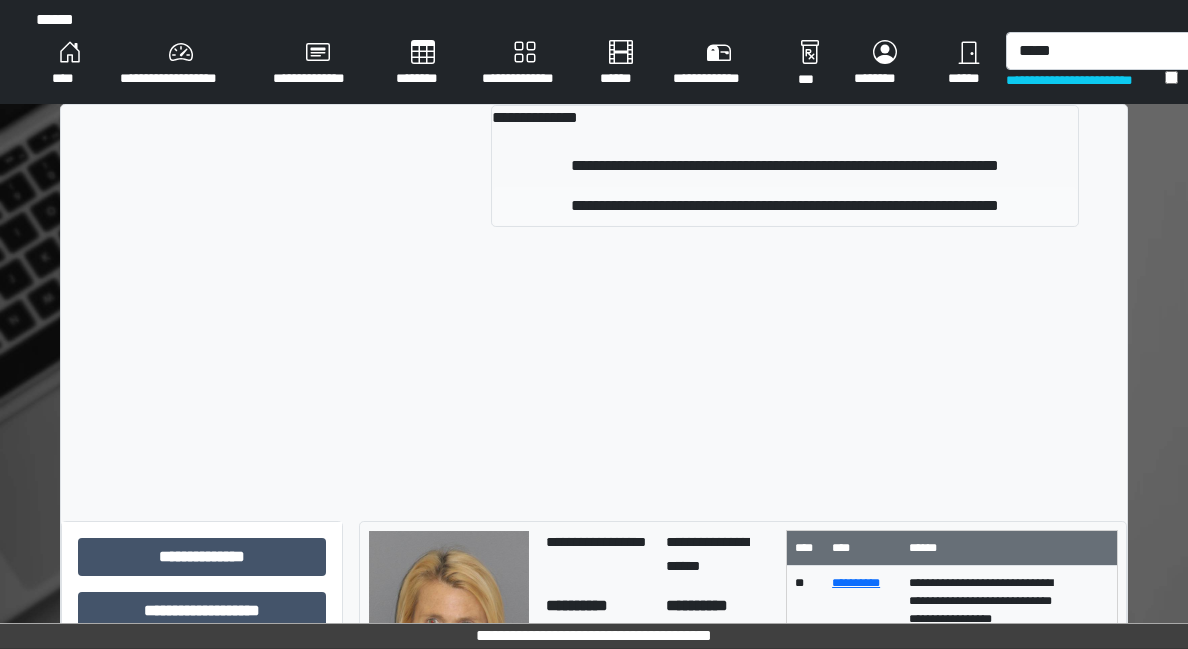 type 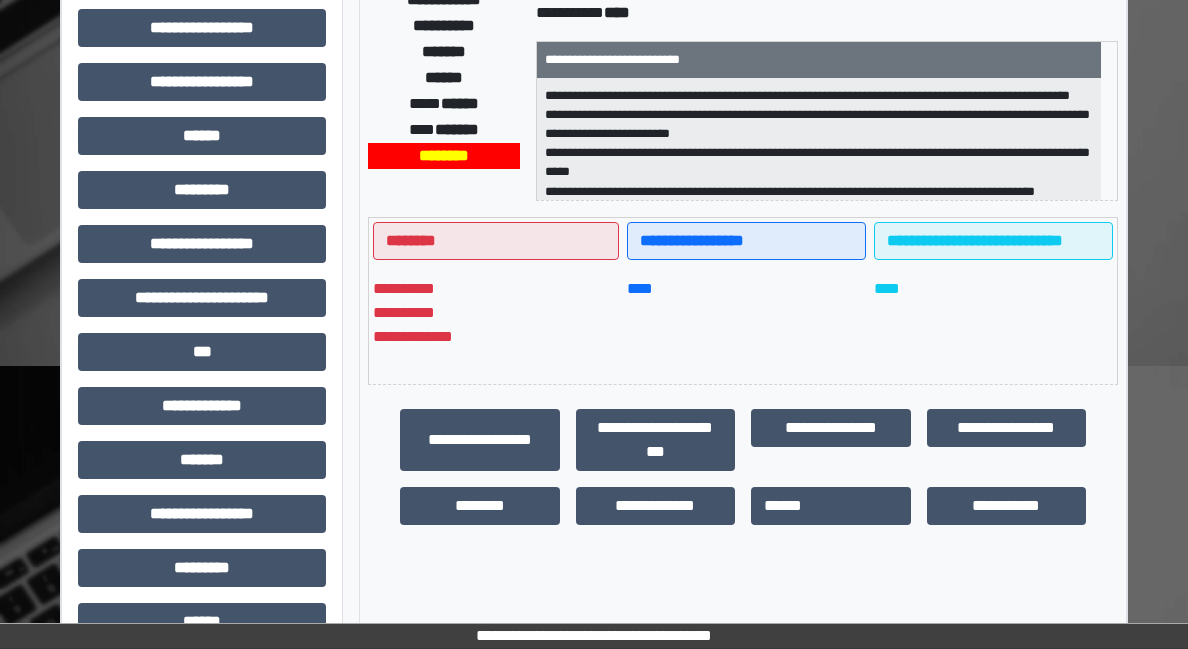 scroll, scrollTop: 400, scrollLeft: 0, axis: vertical 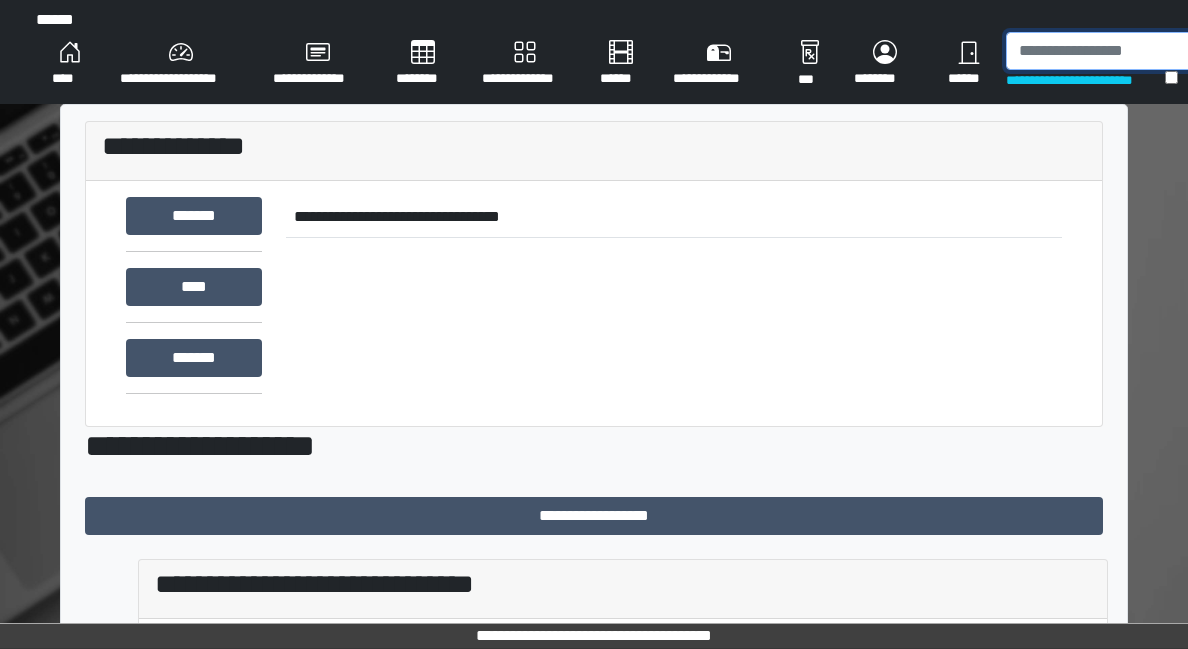 click at bounding box center [1109, 51] 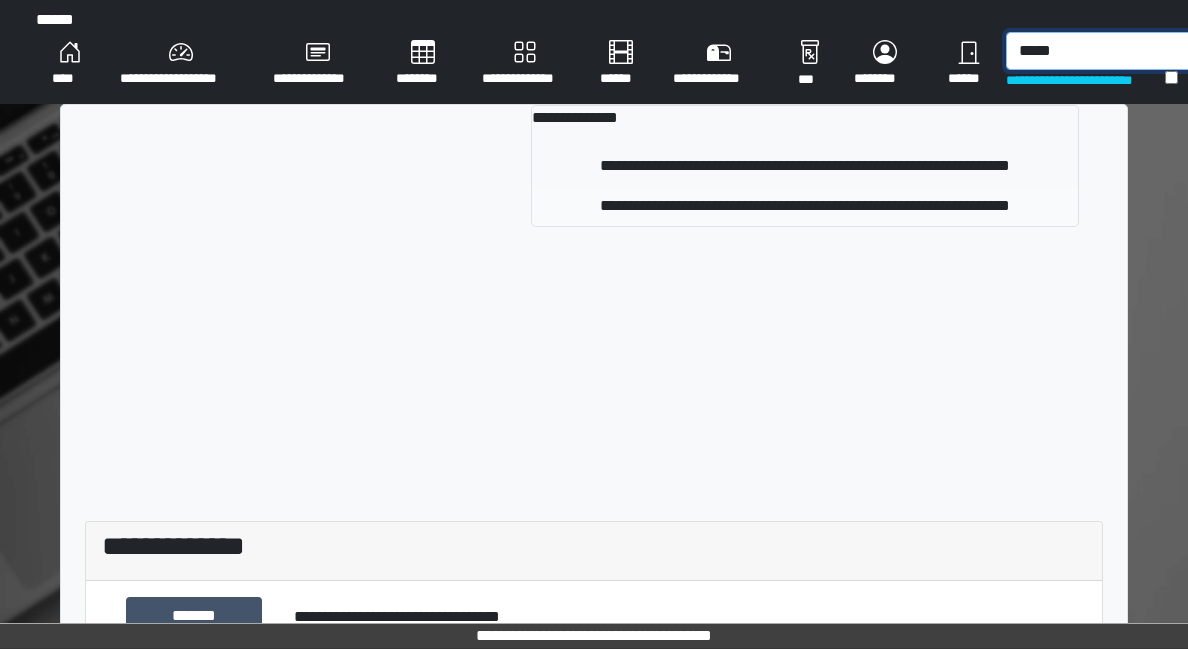 type on "*****" 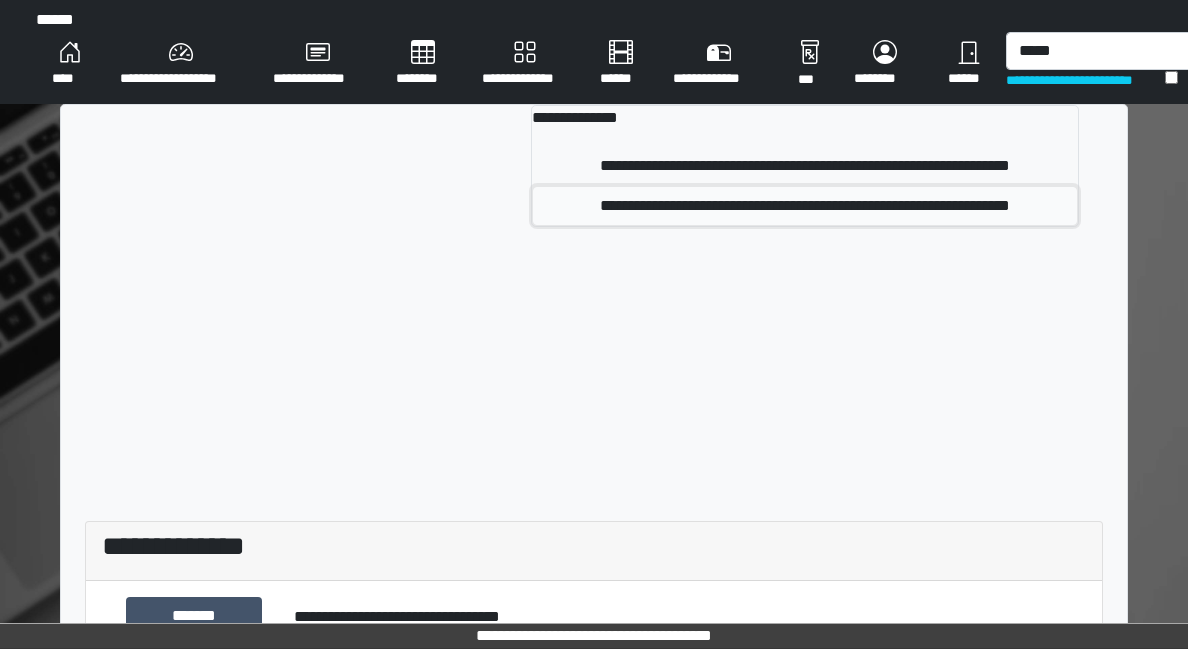click on "**********" at bounding box center [805, 206] 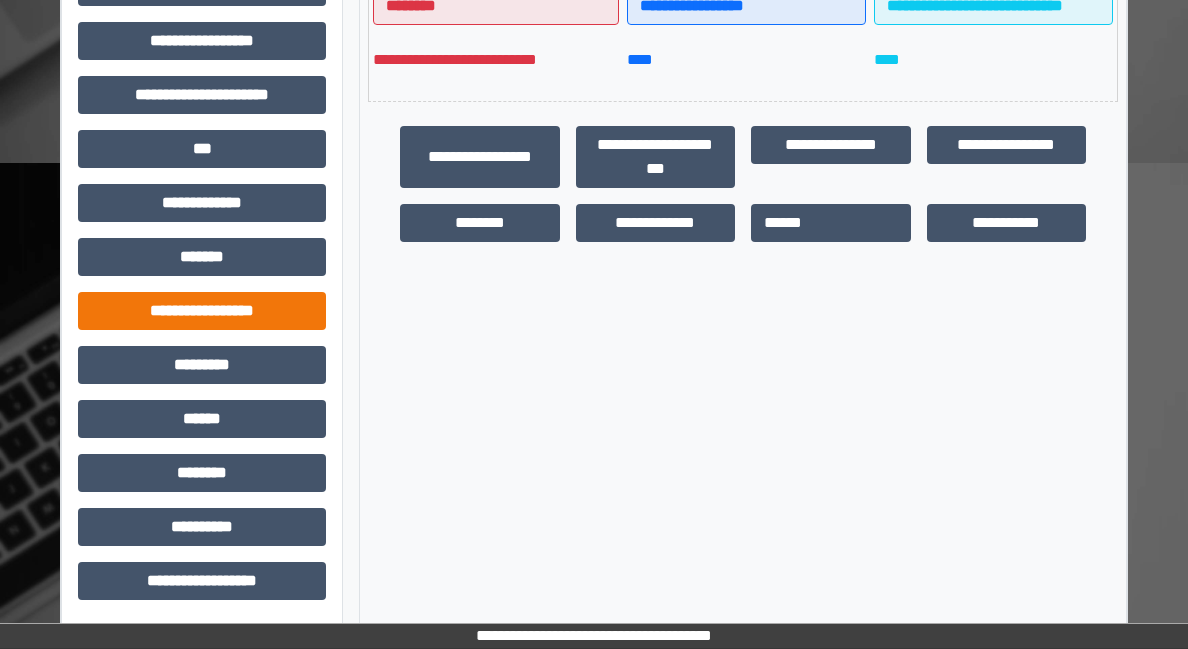 scroll, scrollTop: 549, scrollLeft: 0, axis: vertical 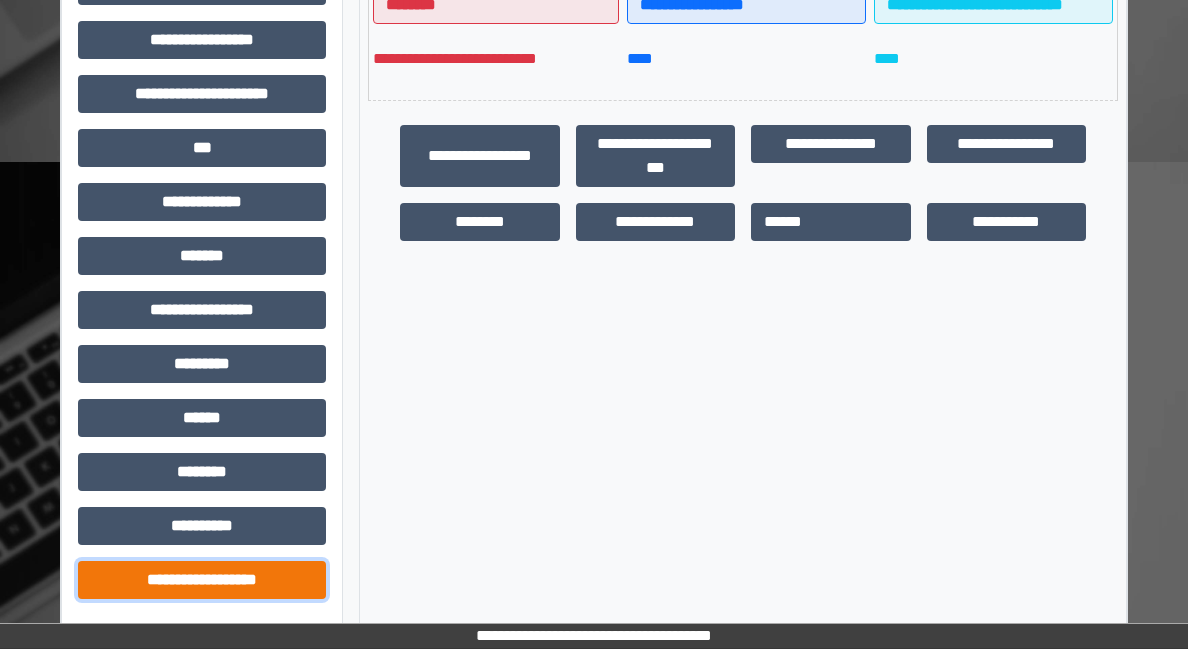 click on "**********" at bounding box center (202, 580) 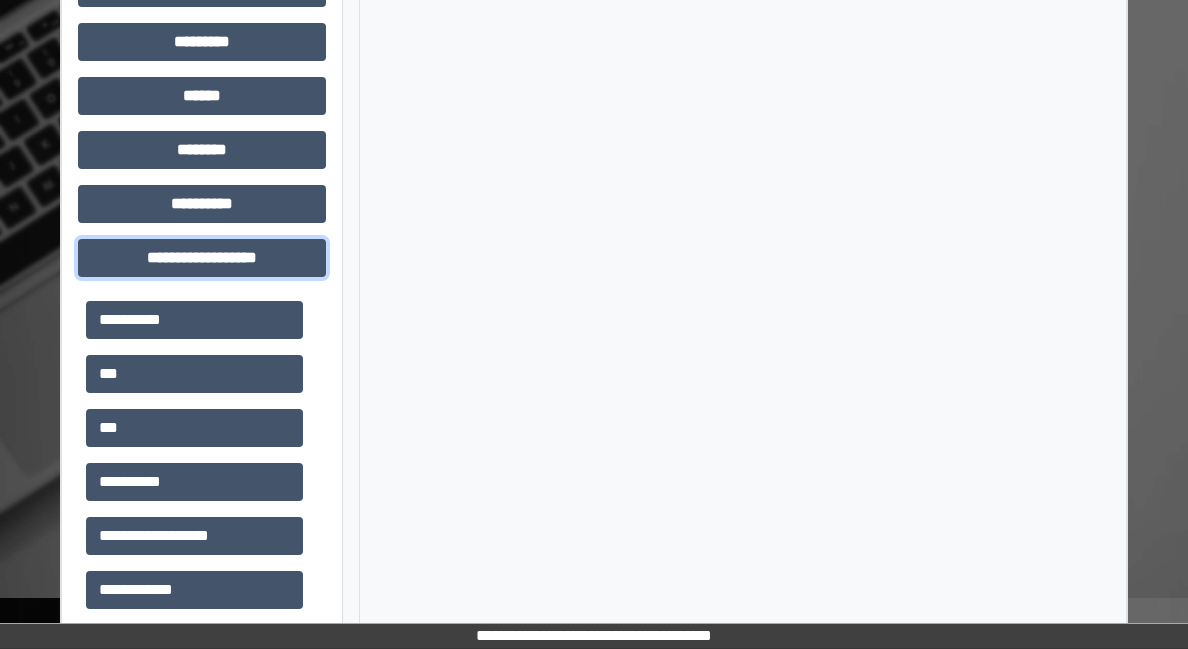 scroll, scrollTop: 1029, scrollLeft: 0, axis: vertical 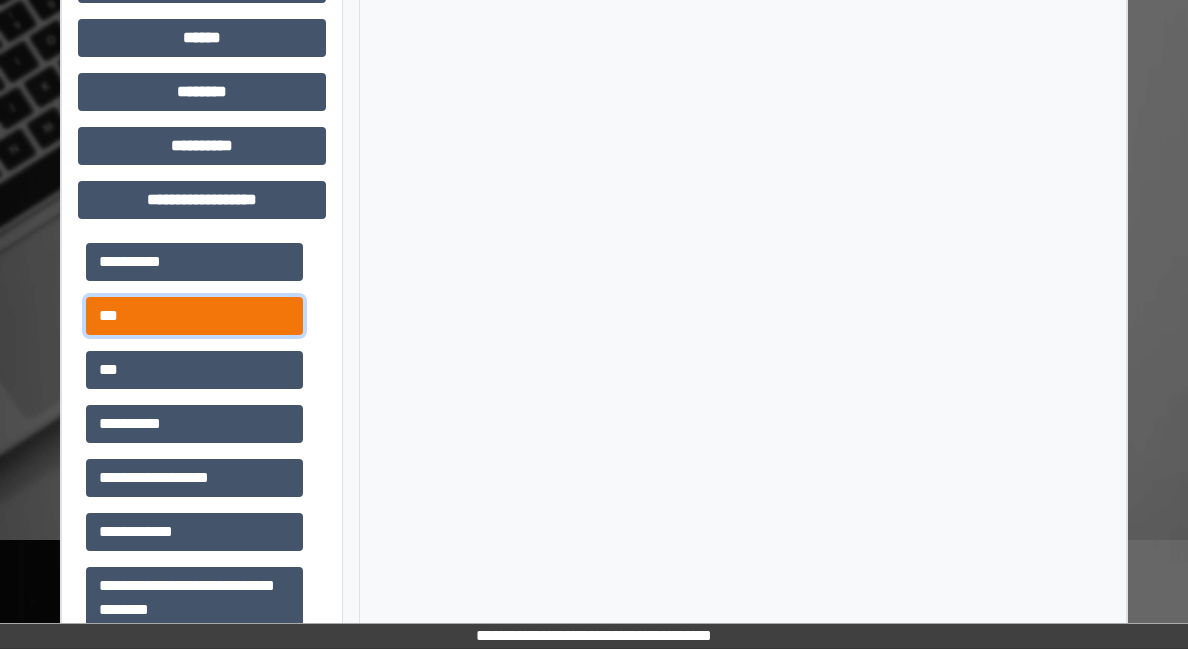 click on "***" at bounding box center [194, 316] 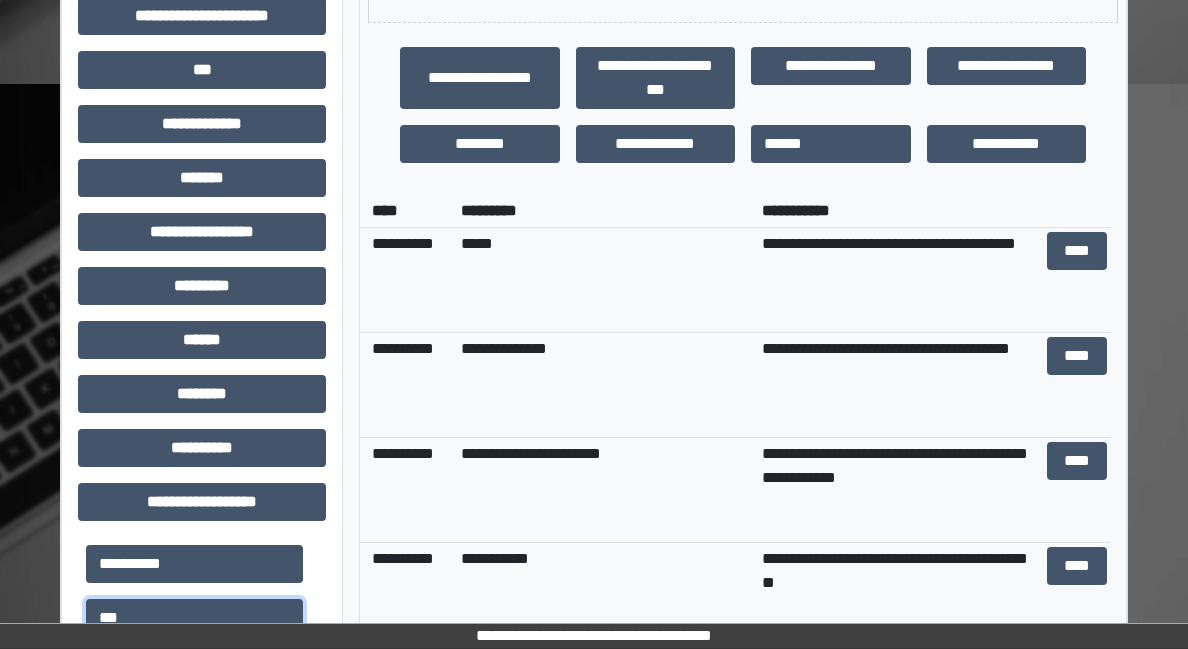 scroll, scrollTop: 629, scrollLeft: 0, axis: vertical 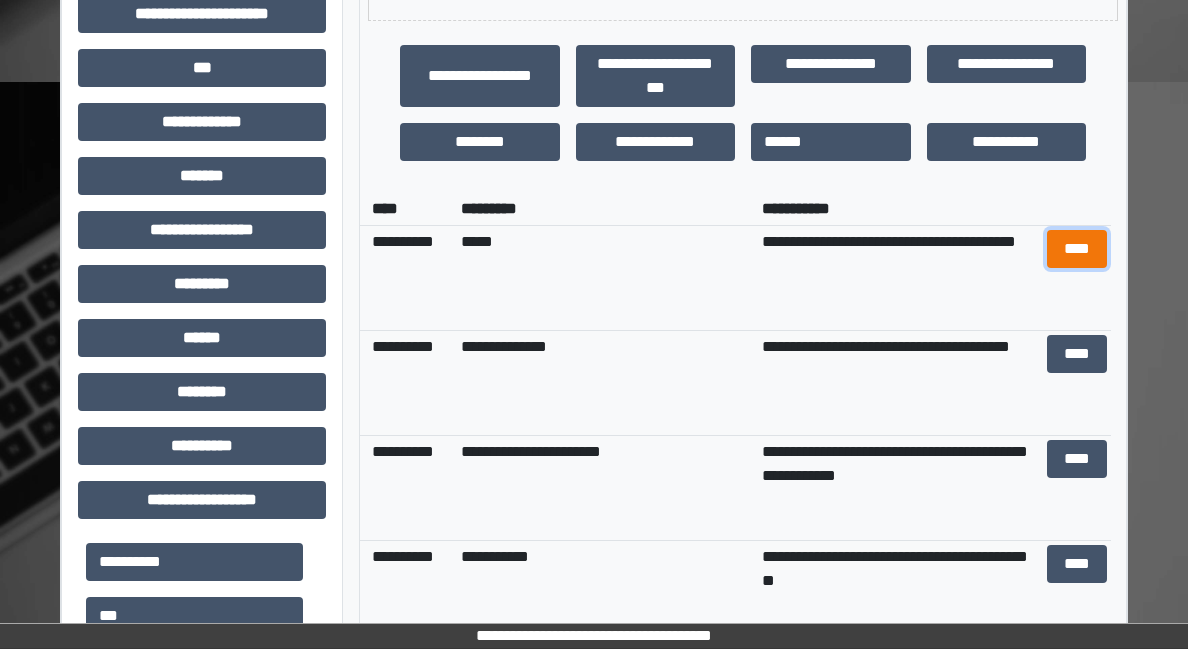 click on "****" at bounding box center (1077, 249) 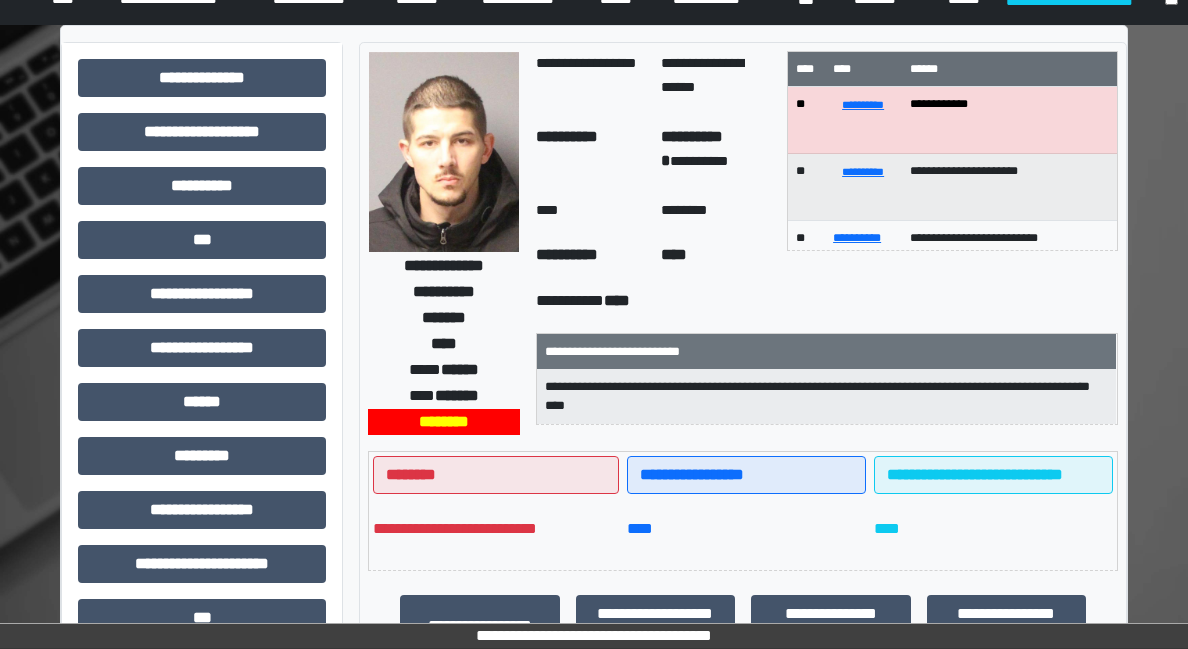 scroll, scrollTop: 0, scrollLeft: 0, axis: both 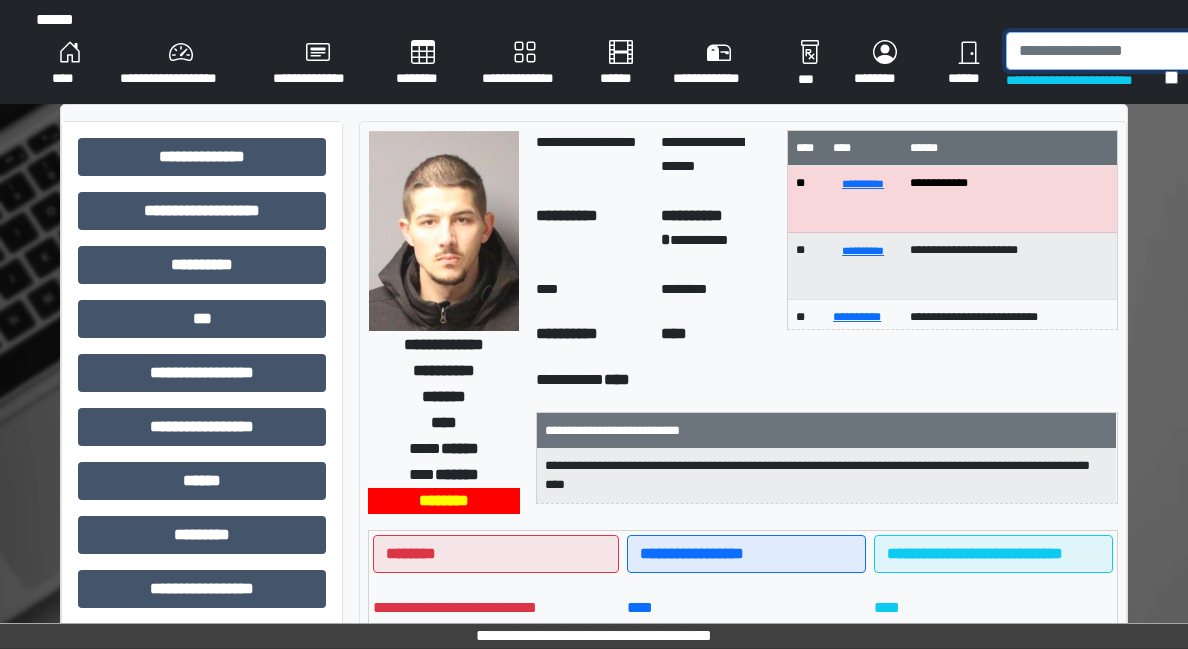 click at bounding box center (1109, 51) 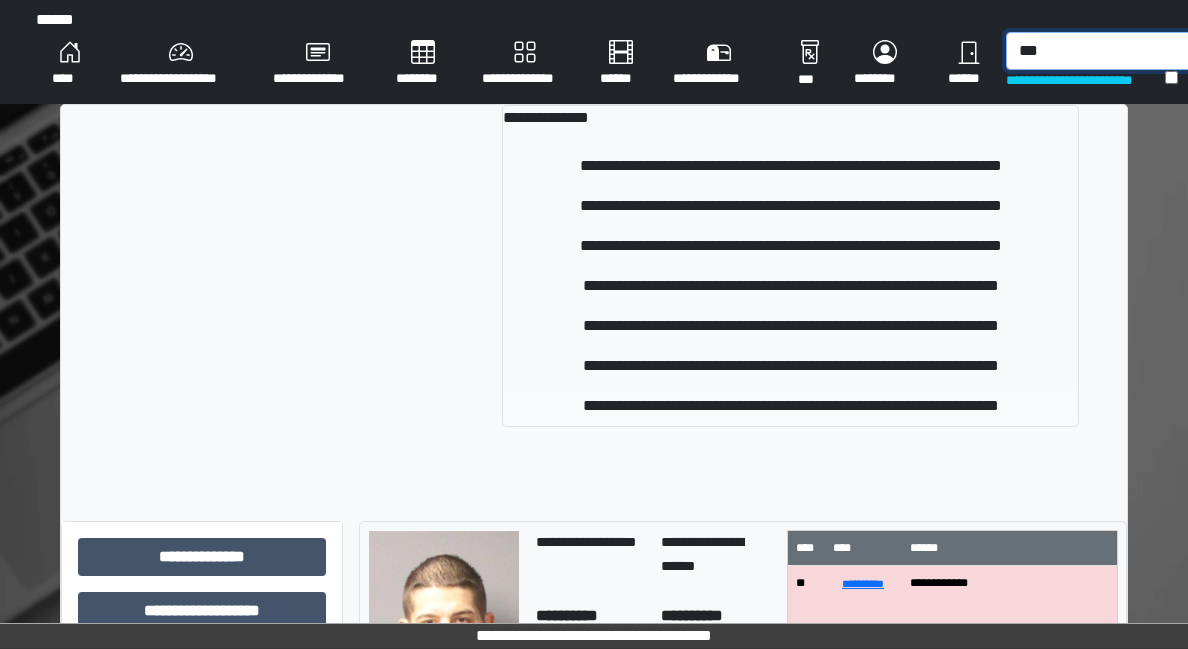 type on "***" 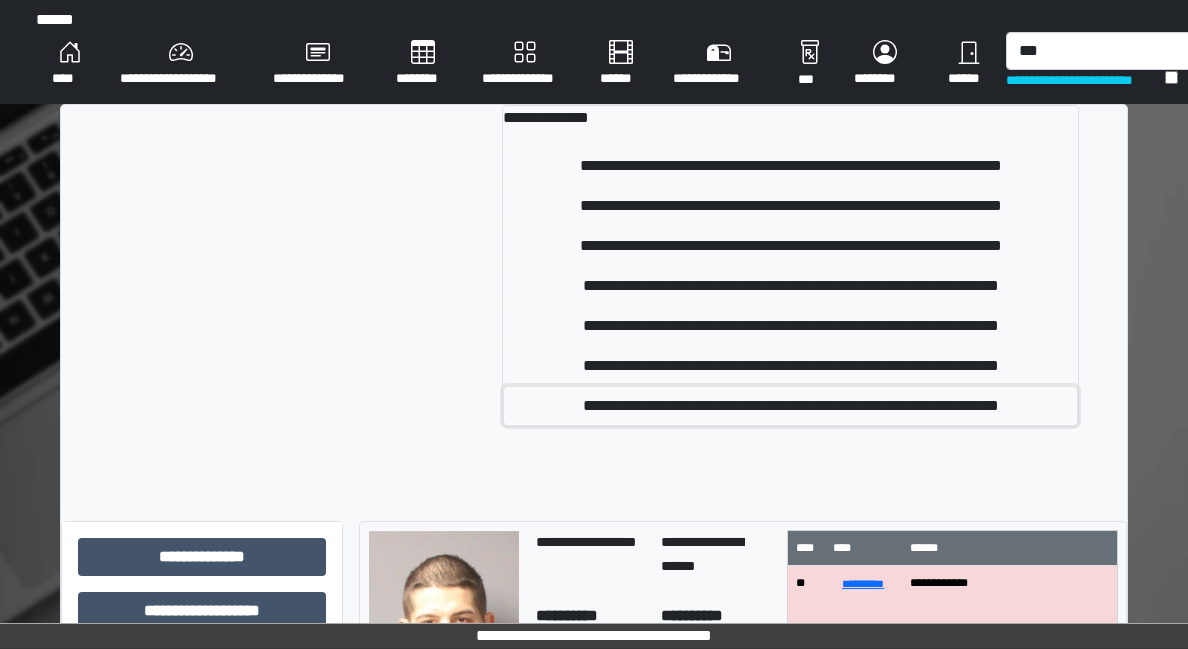 click on "**********" at bounding box center [790, 406] 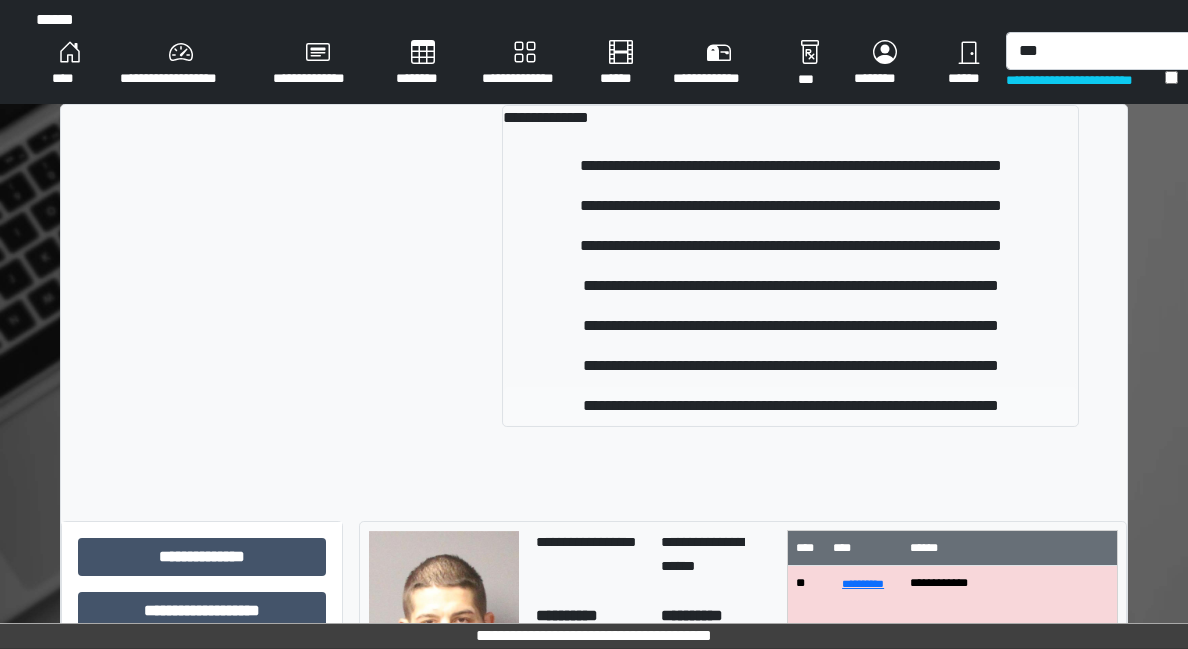 type 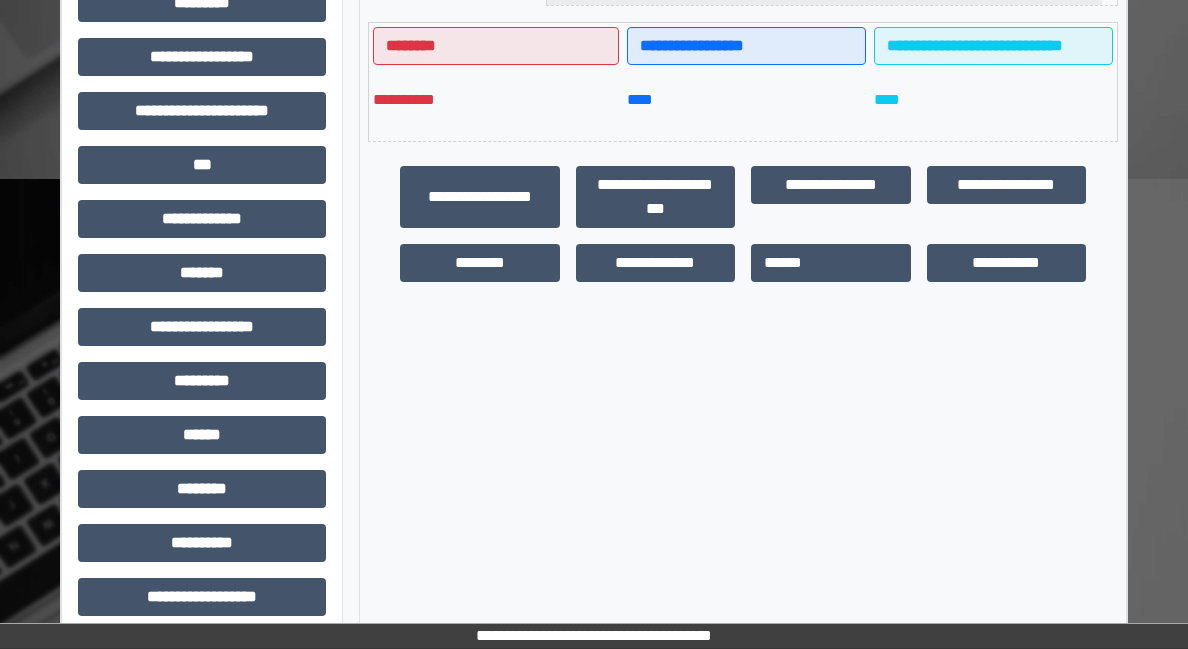 scroll, scrollTop: 549, scrollLeft: 0, axis: vertical 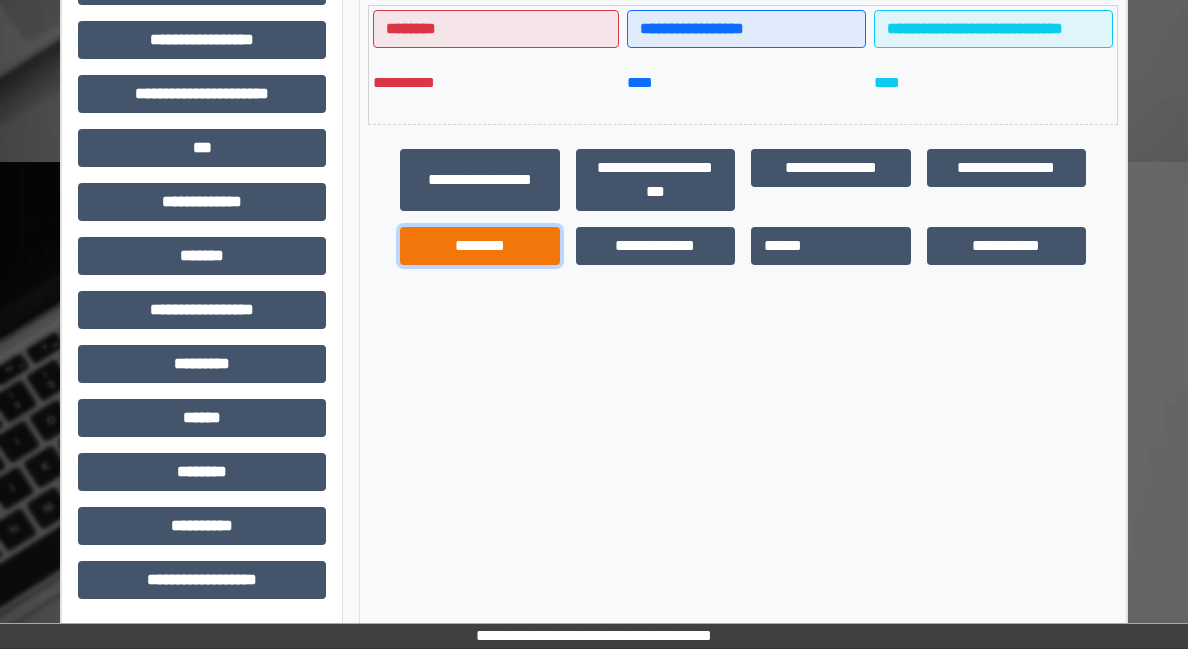 click on "********" at bounding box center (480, 246) 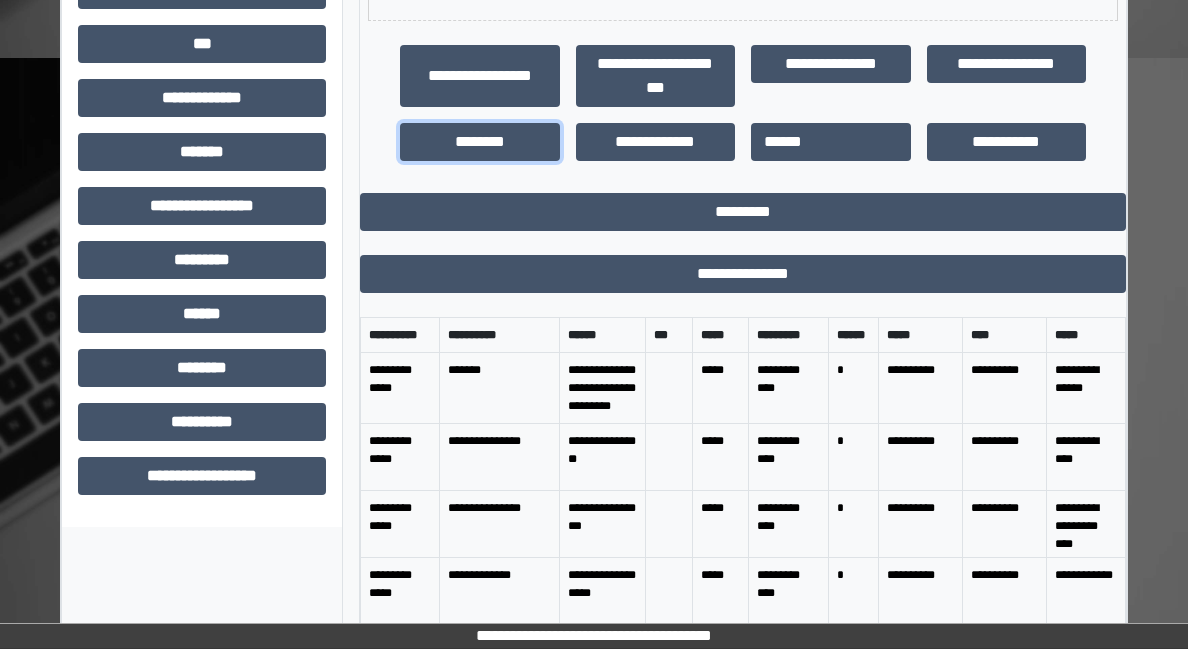 scroll, scrollTop: 443, scrollLeft: 0, axis: vertical 